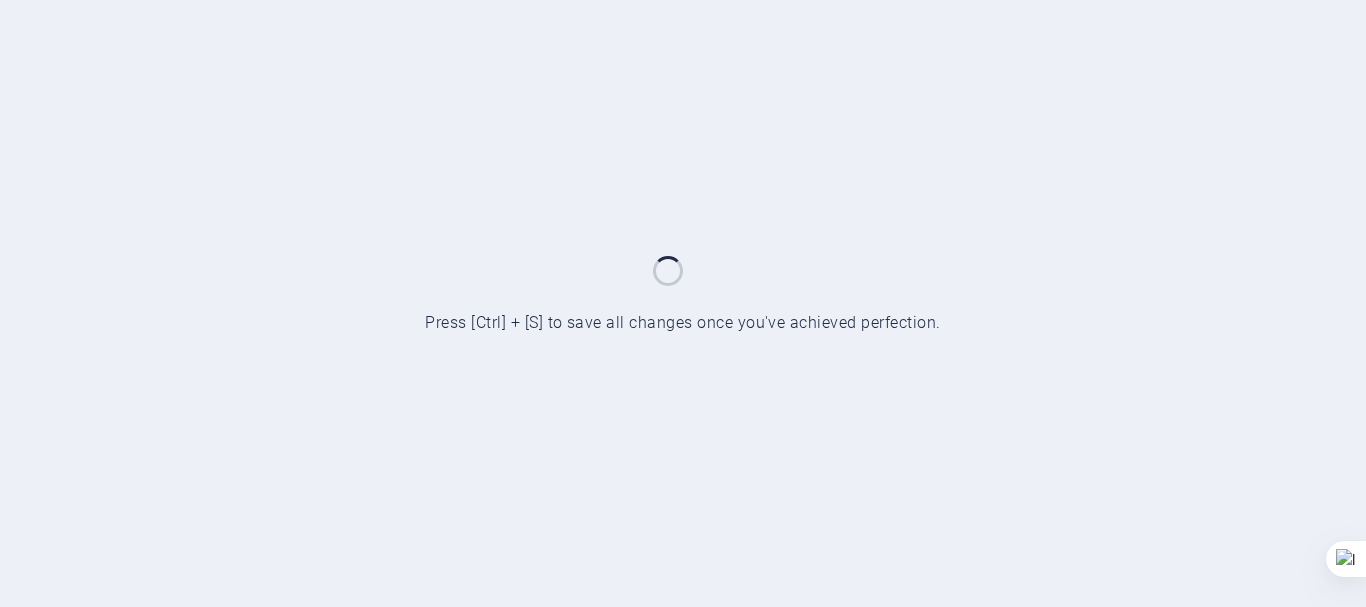 scroll, scrollTop: 0, scrollLeft: 0, axis: both 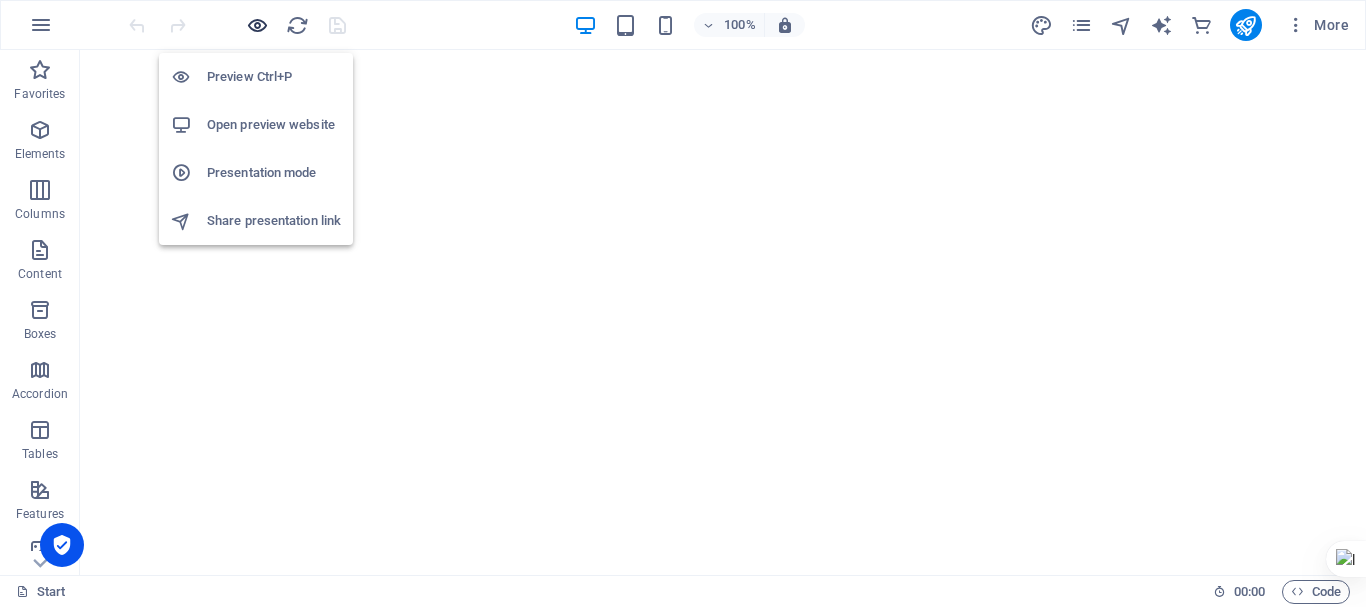 click at bounding box center (257, 25) 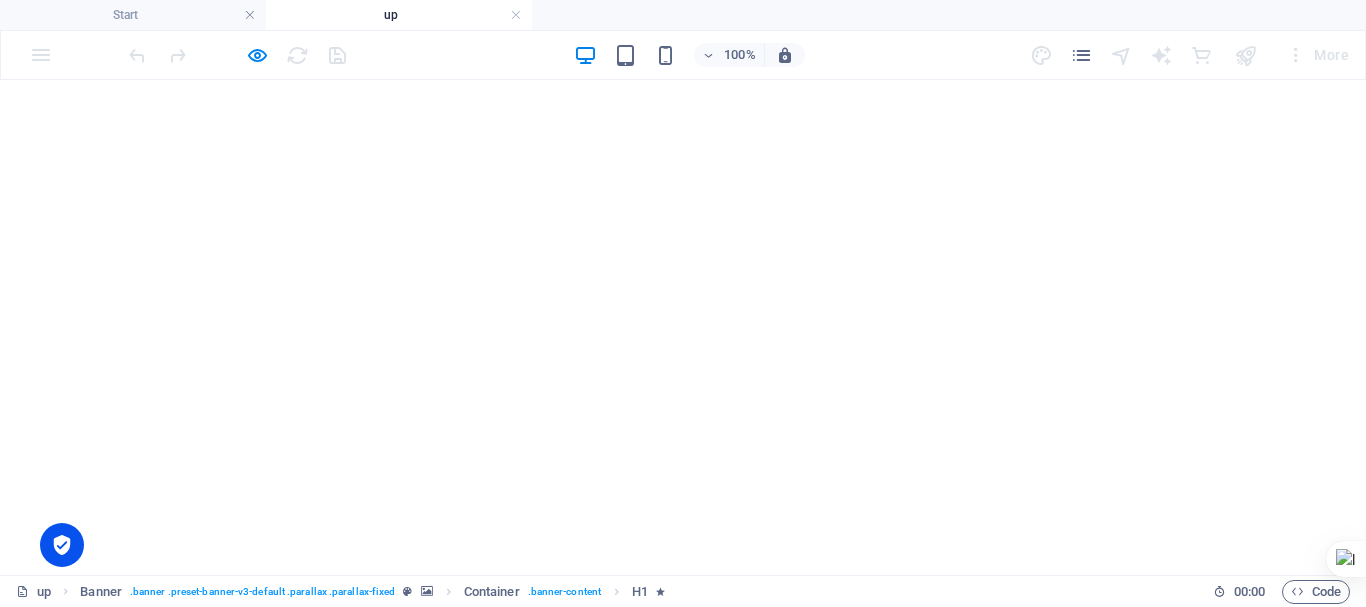 scroll, scrollTop: 0, scrollLeft: 0, axis: both 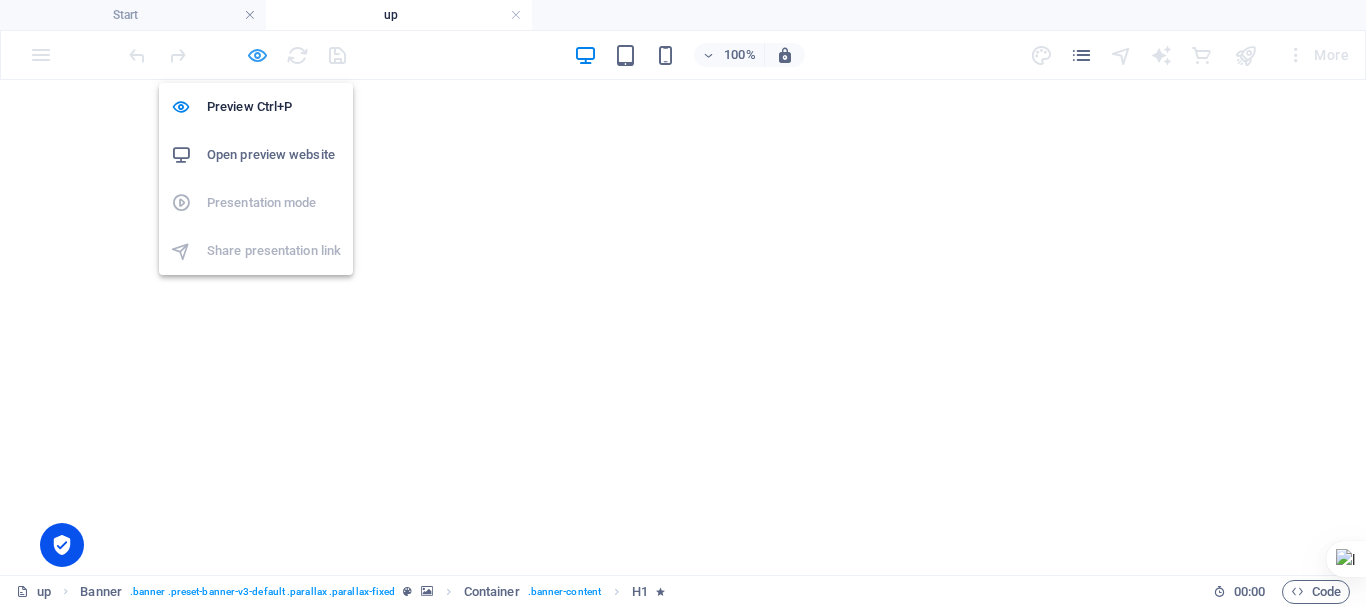 click at bounding box center [257, 55] 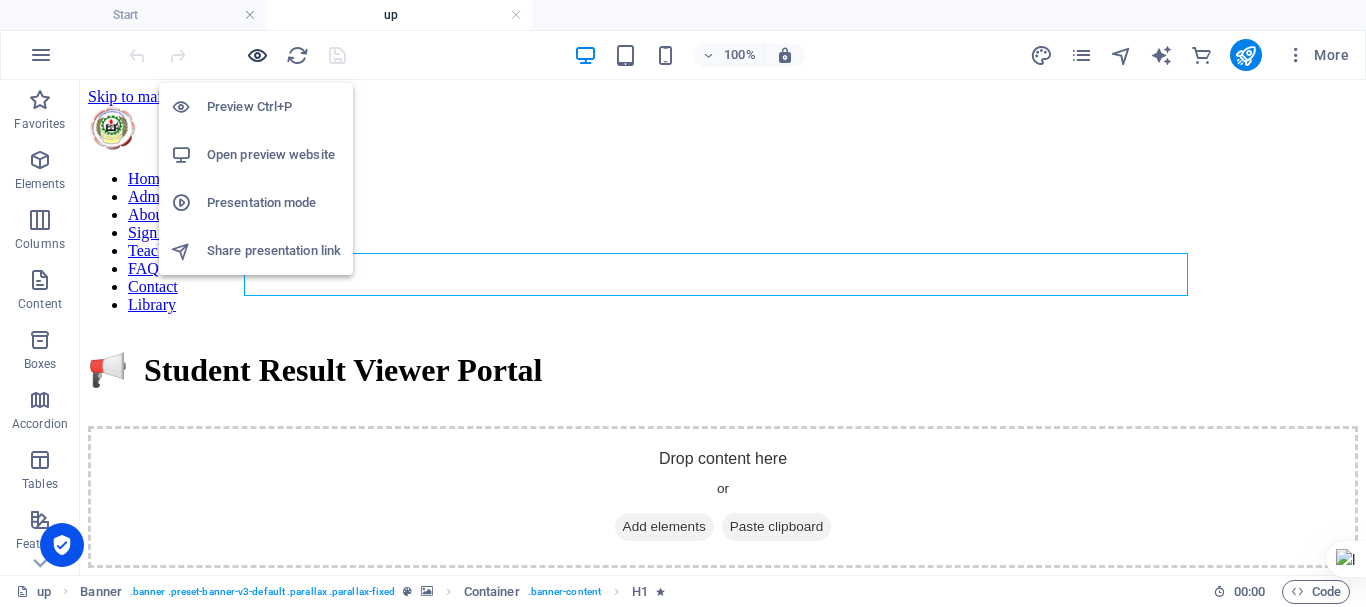click at bounding box center (257, 55) 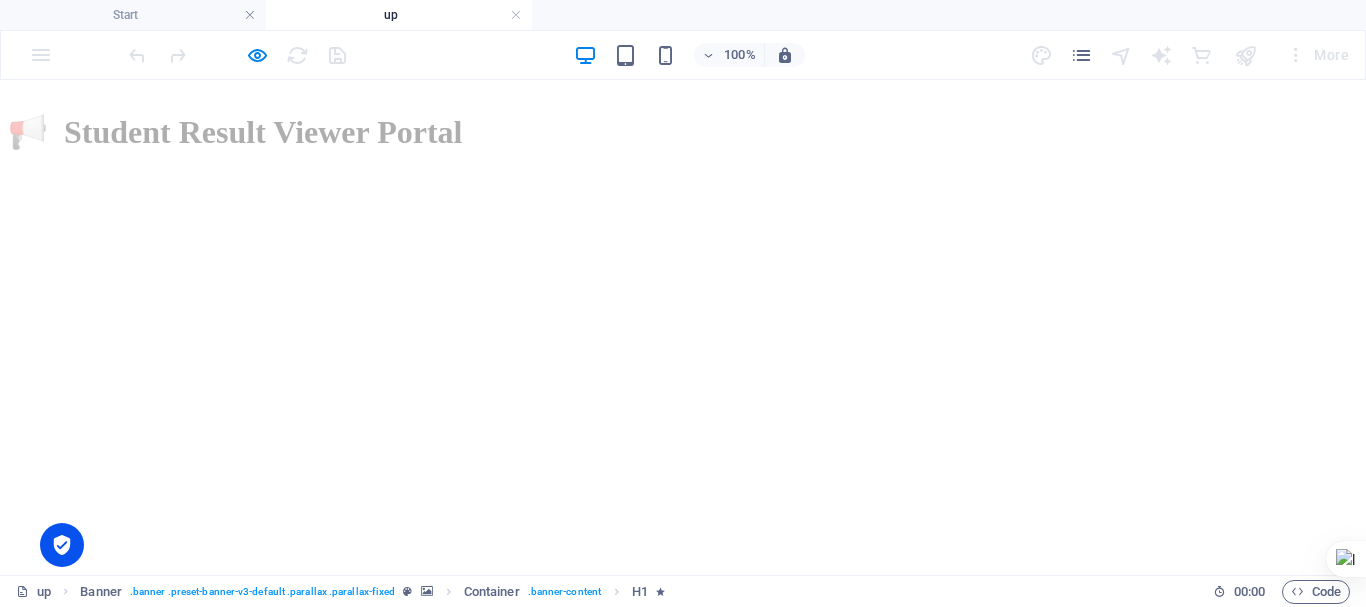 scroll, scrollTop: 243, scrollLeft: 0, axis: vertical 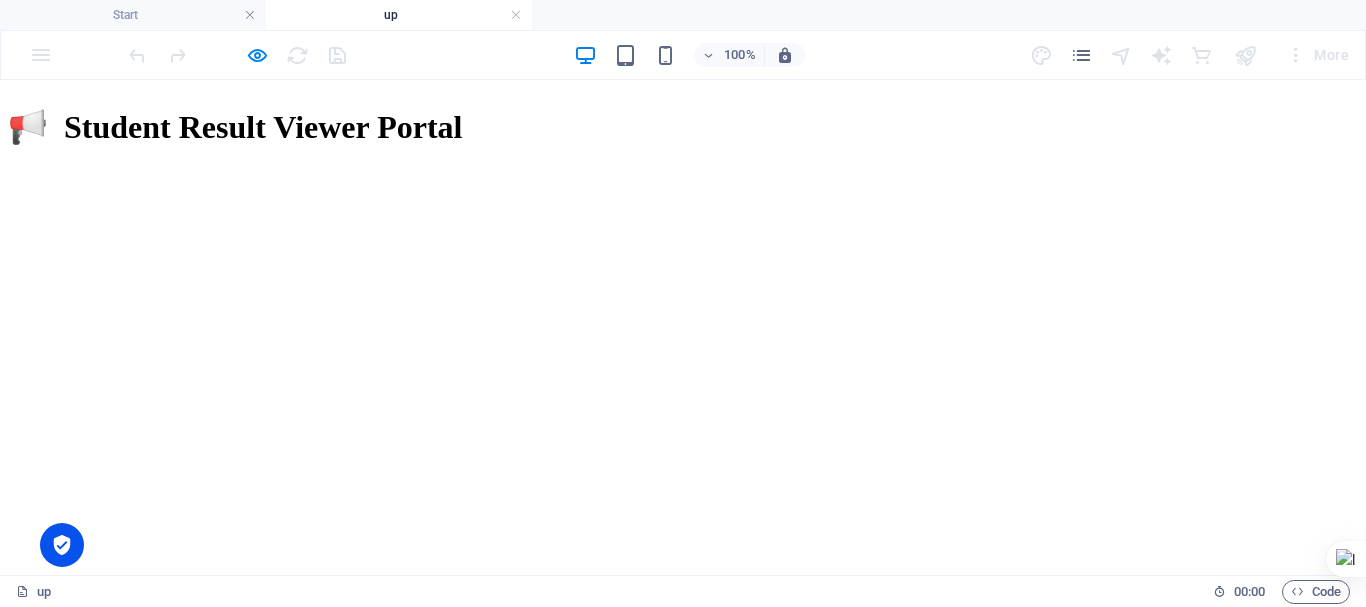 click on "[URL][DOMAIN_NAME]" at bounding box center (99, 1150) 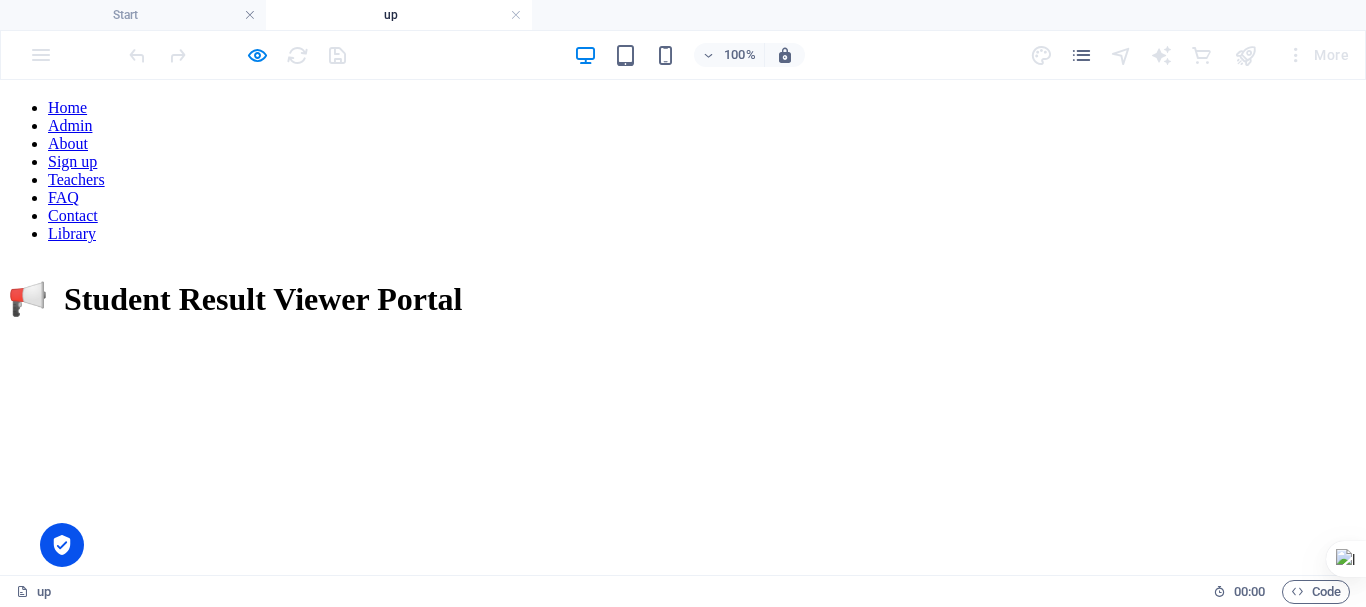 scroll, scrollTop: 66, scrollLeft: 0, axis: vertical 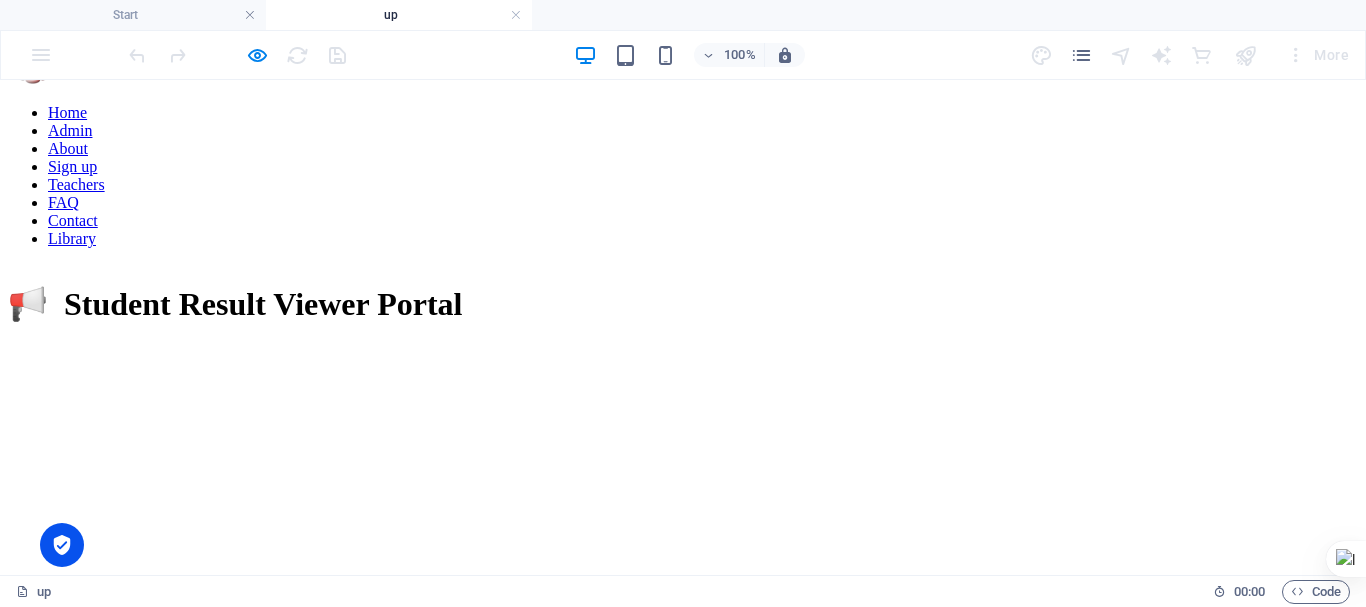 click at bounding box center (683, 360) 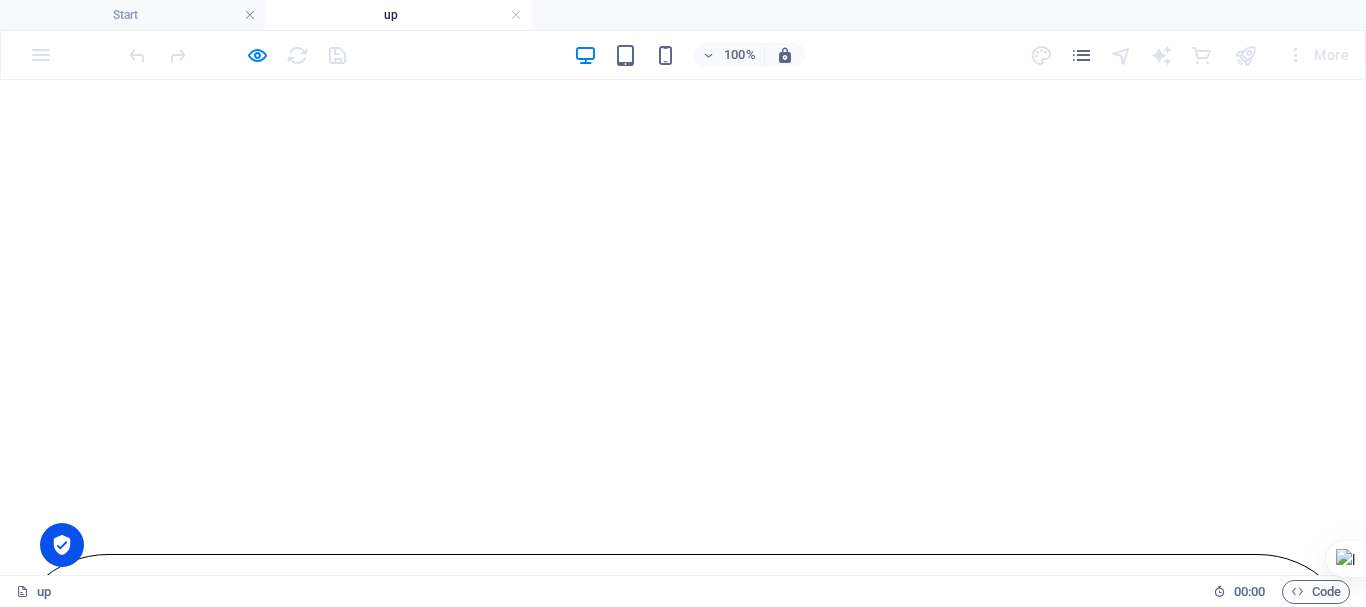 scroll, scrollTop: 360, scrollLeft: 0, axis: vertical 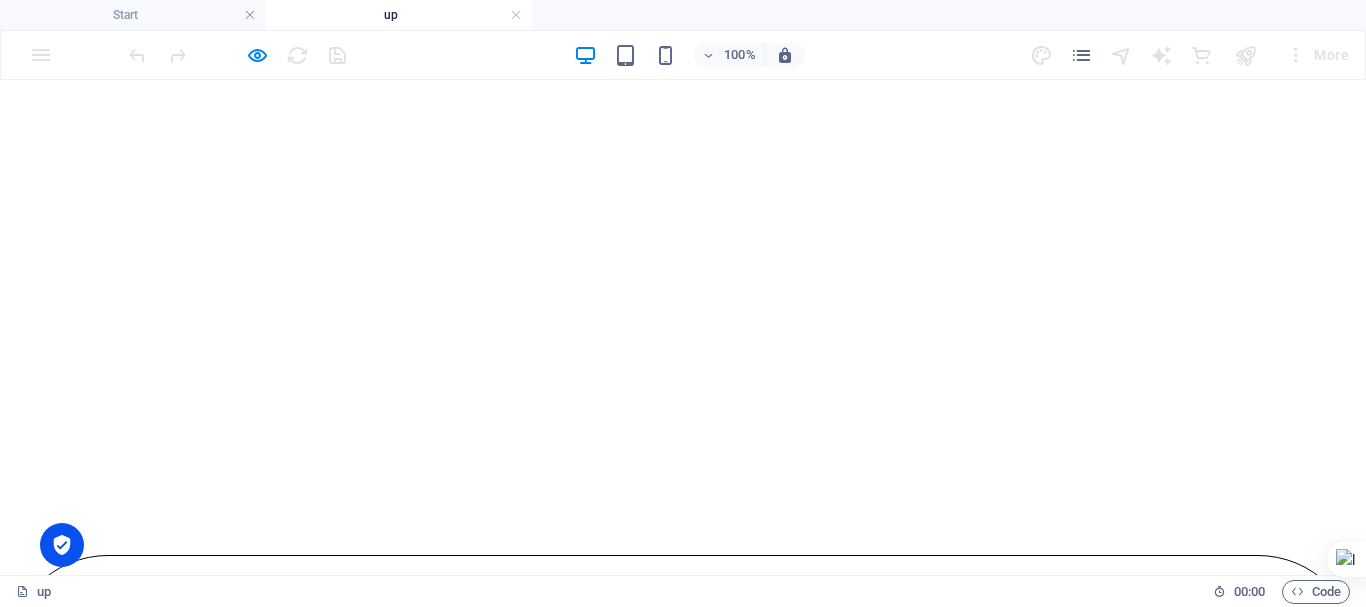 click on "[URL][DOMAIN_NAME]" at bounding box center [99, 1033] 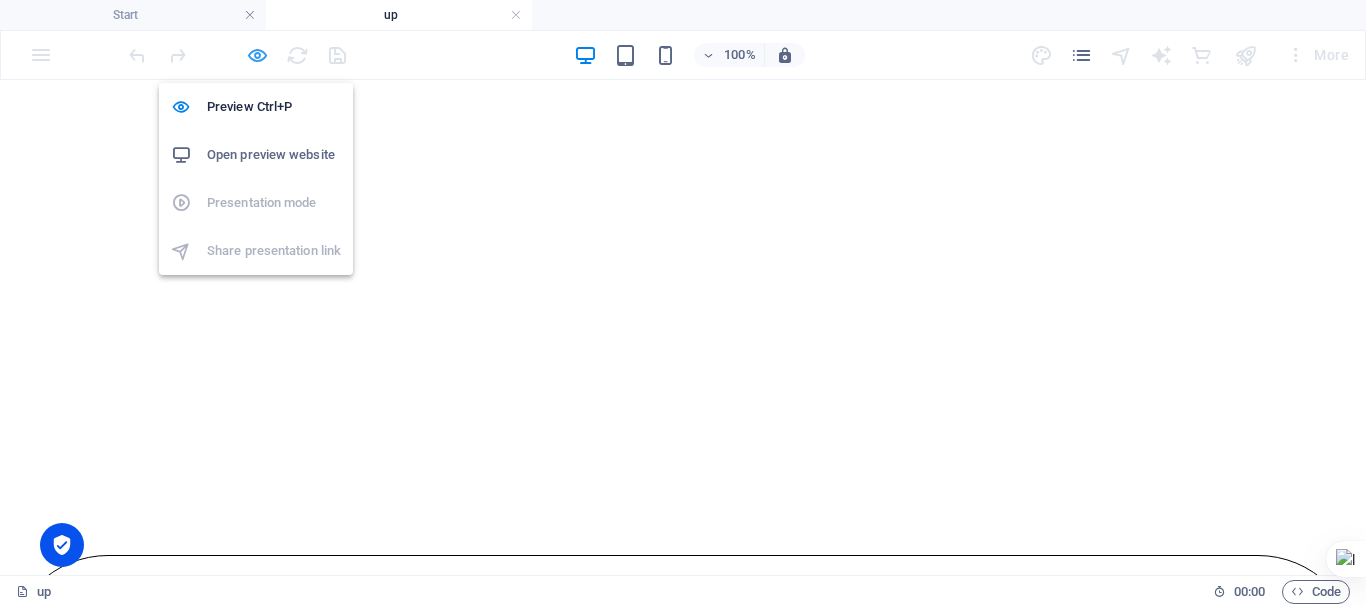click at bounding box center (257, 55) 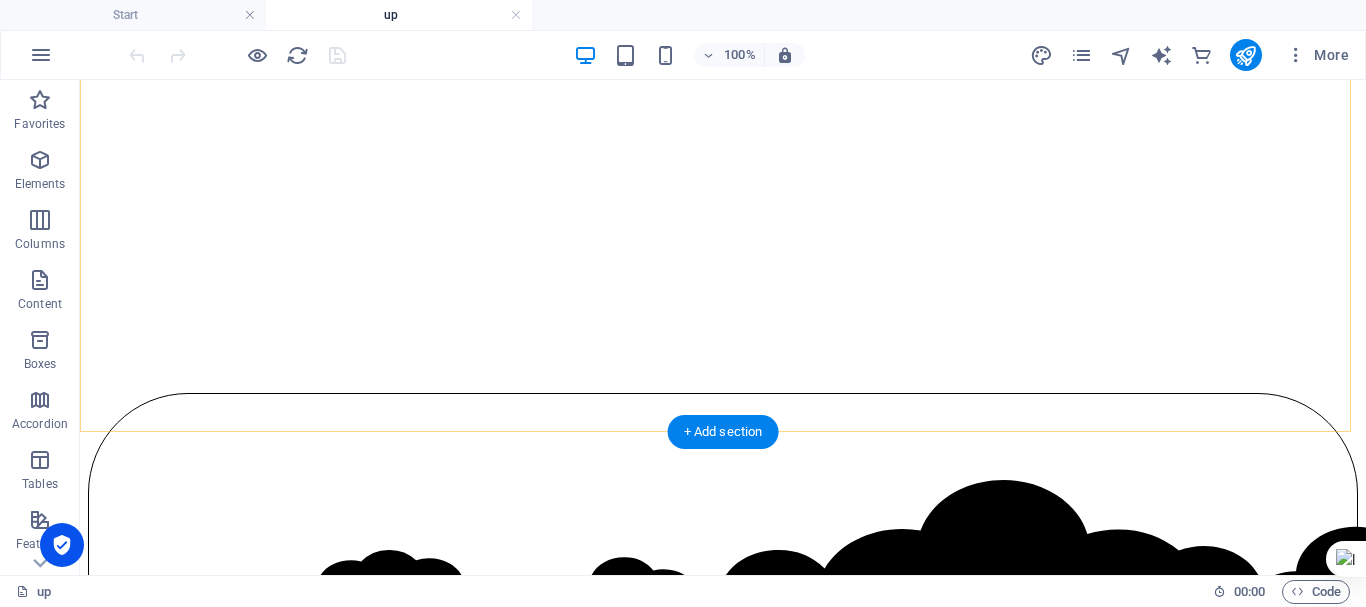 scroll, scrollTop: 668, scrollLeft: 0, axis: vertical 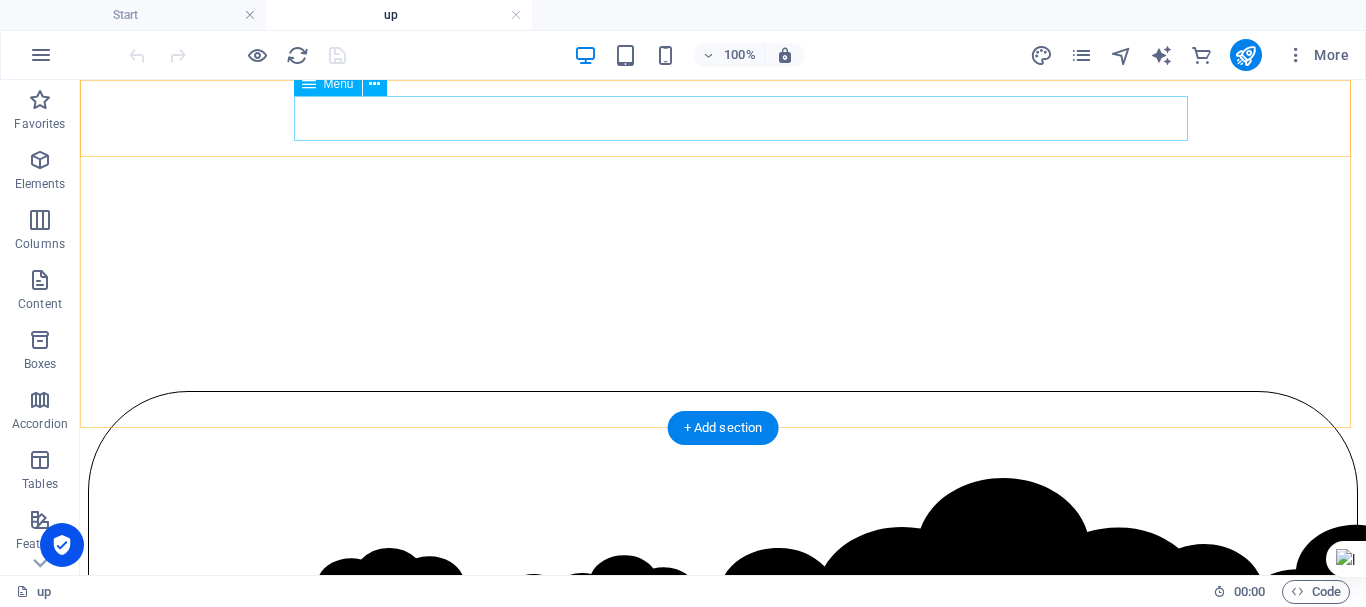 click on "Home Admin About Sign up Teachers FAQ Contact Library" at bounding box center [723, -426] 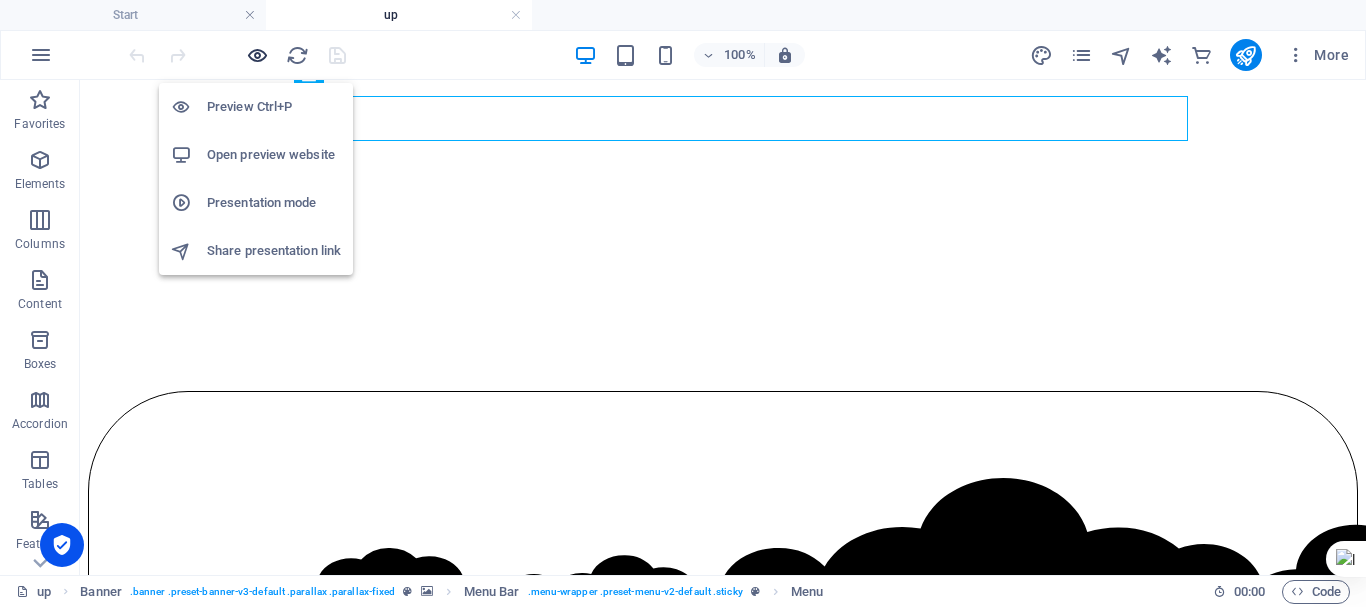 click at bounding box center [257, 55] 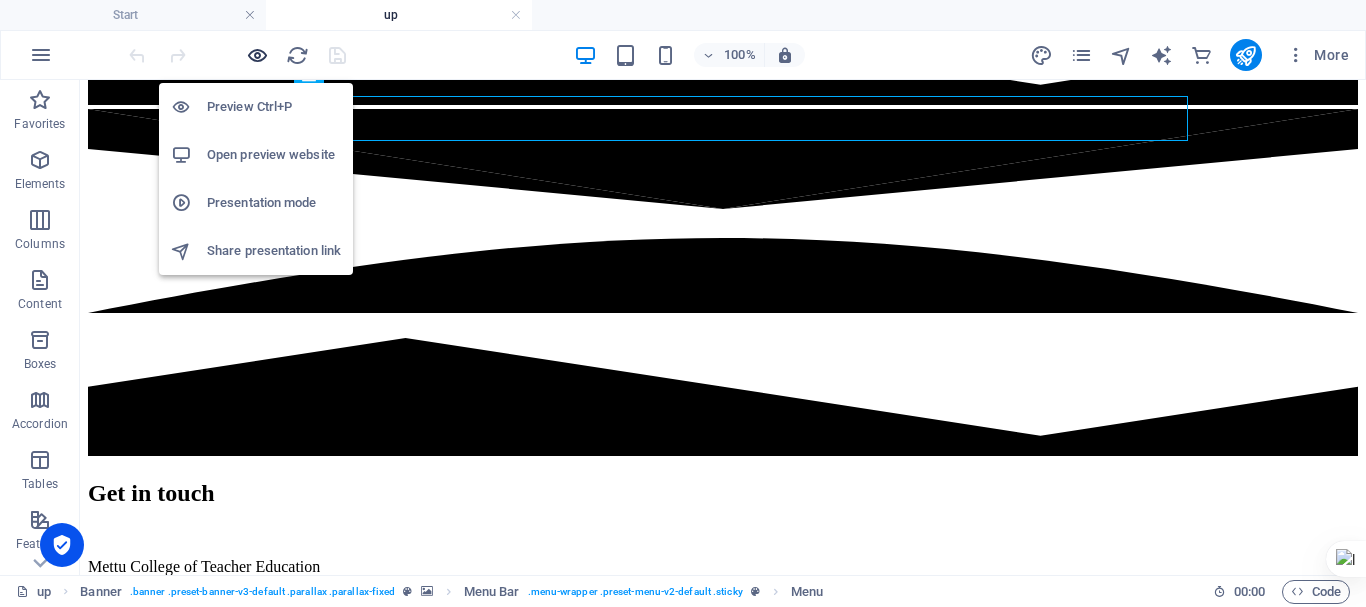 scroll, scrollTop: 302, scrollLeft: 0, axis: vertical 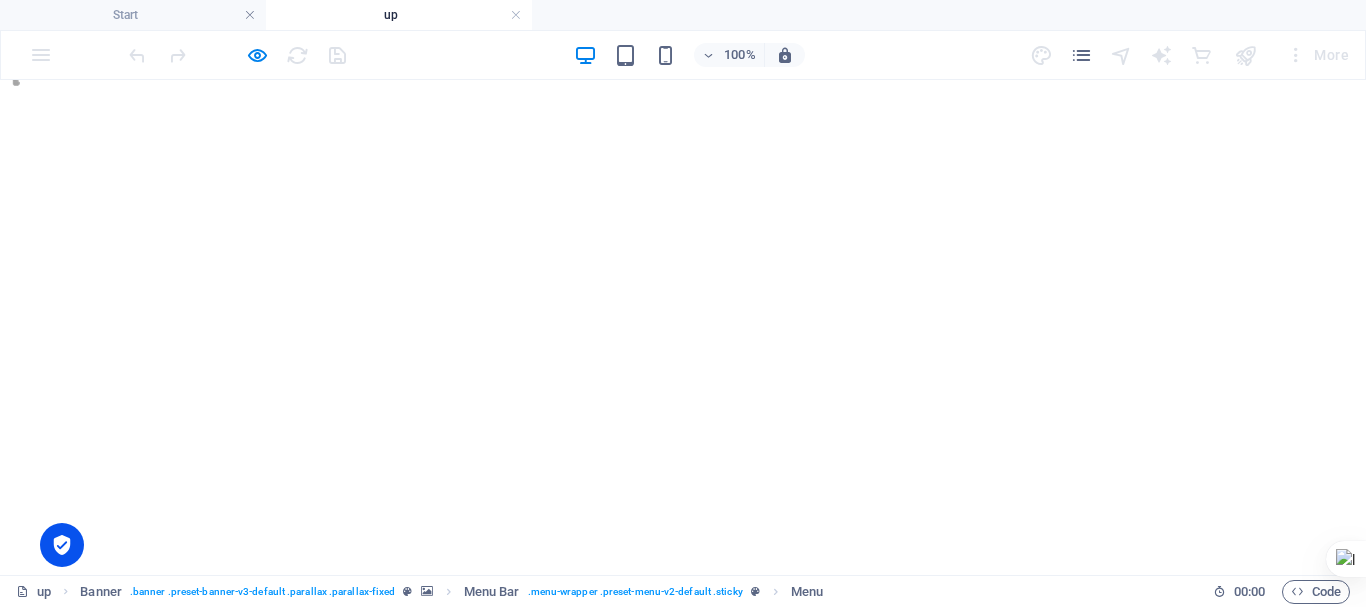 click on "Library" at bounding box center [72, 2] 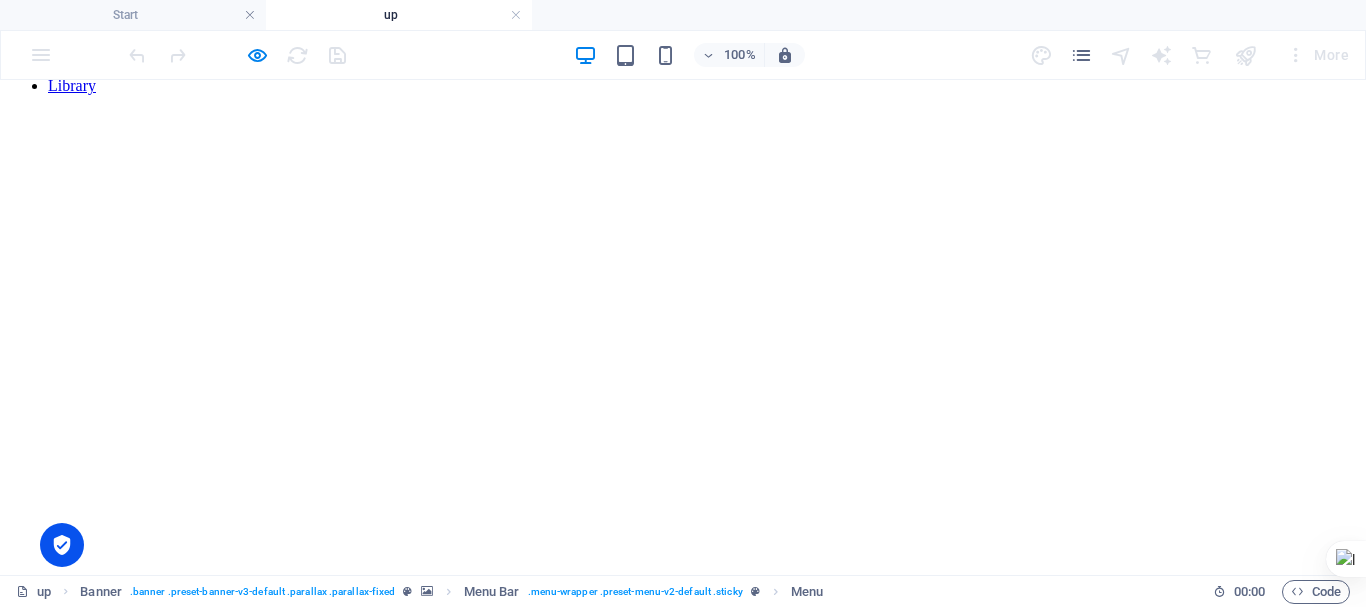 scroll, scrollTop: 222, scrollLeft: 0, axis: vertical 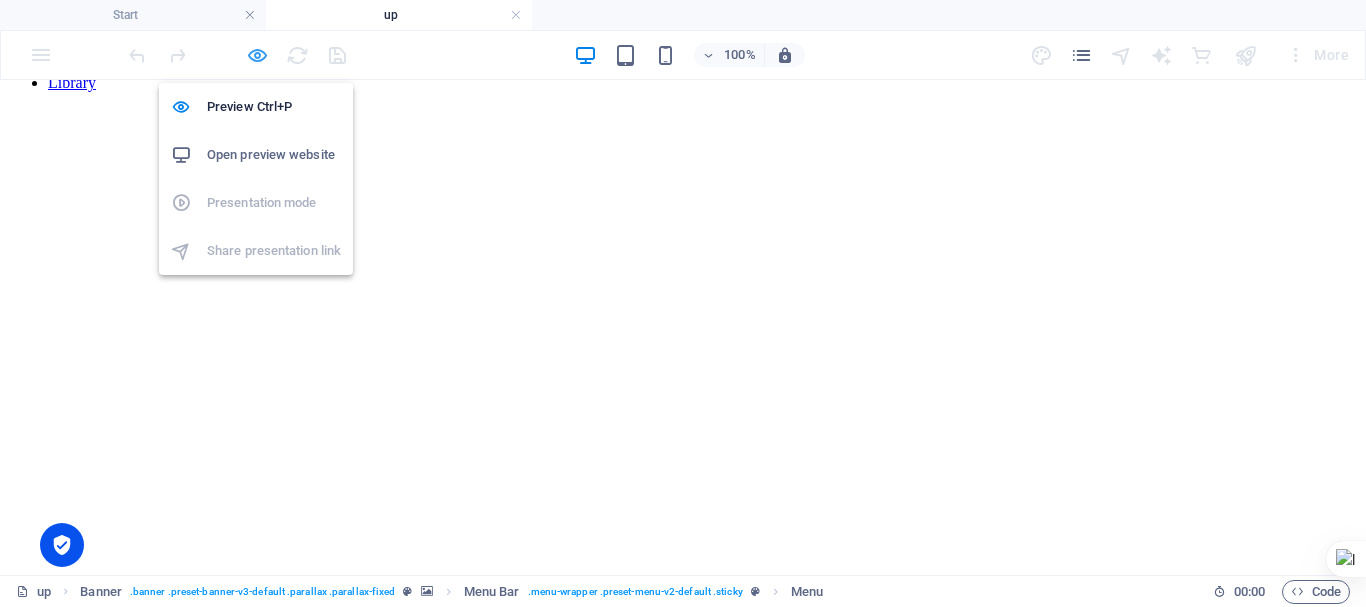 click at bounding box center [257, 55] 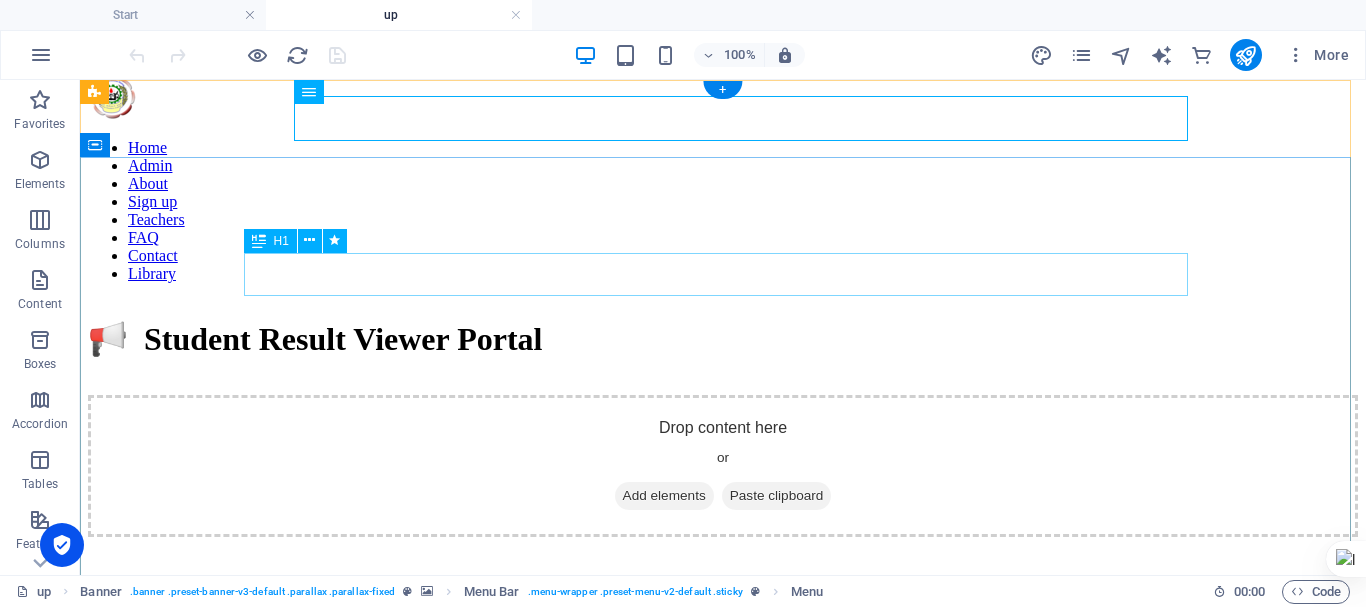 scroll, scrollTop: 0, scrollLeft: 0, axis: both 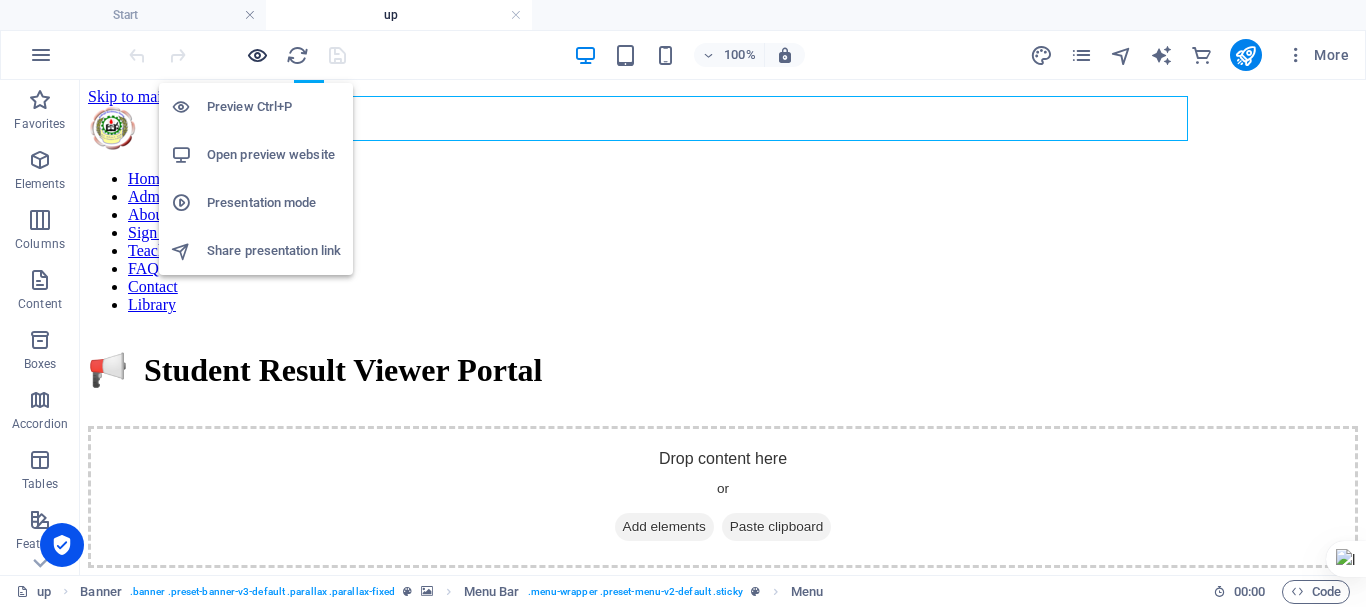 click at bounding box center [257, 55] 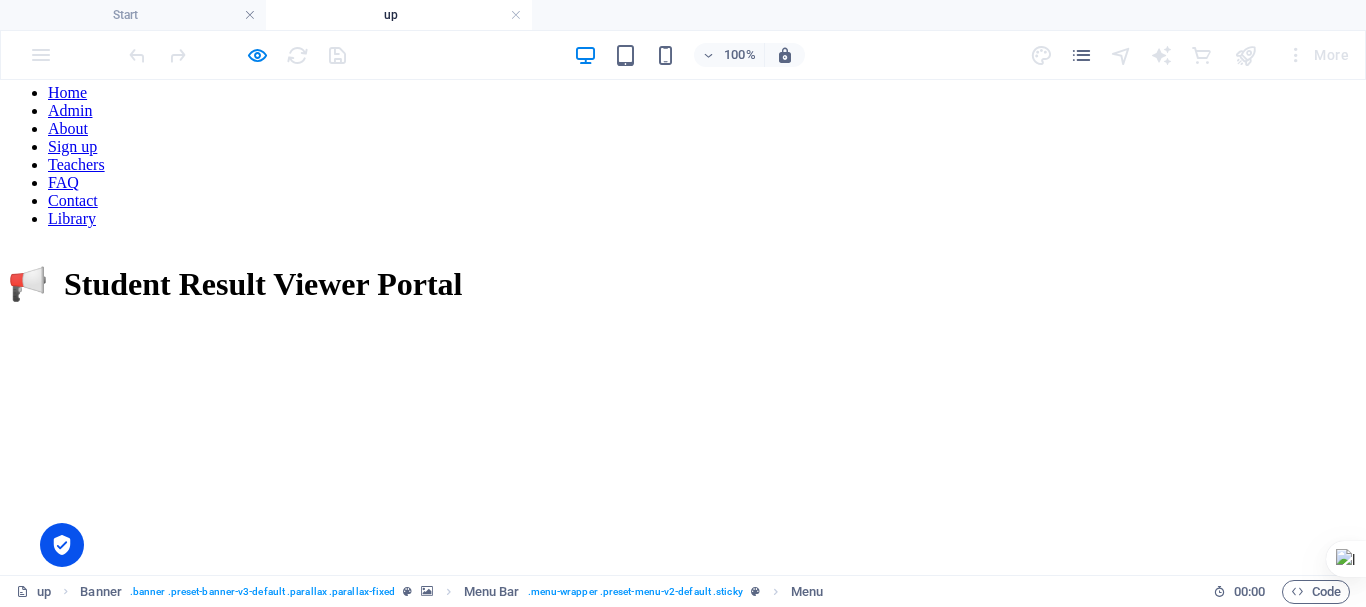 scroll, scrollTop: 83, scrollLeft: 0, axis: vertical 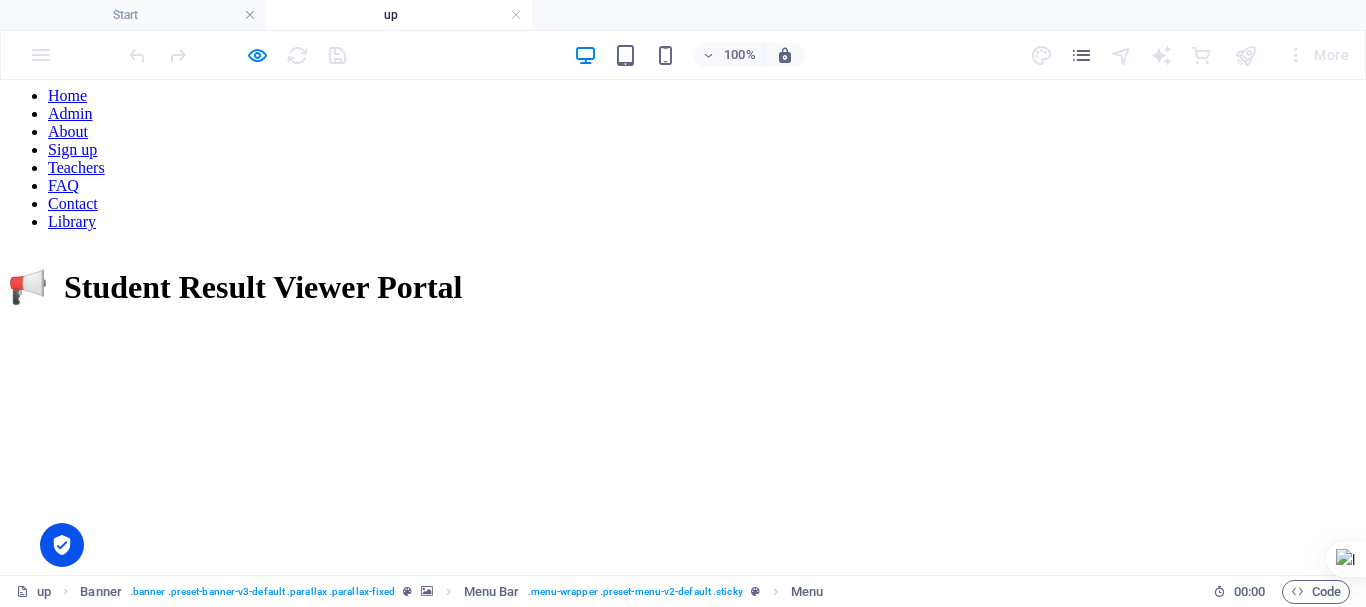 click on "Home" at bounding box center (67, 95) 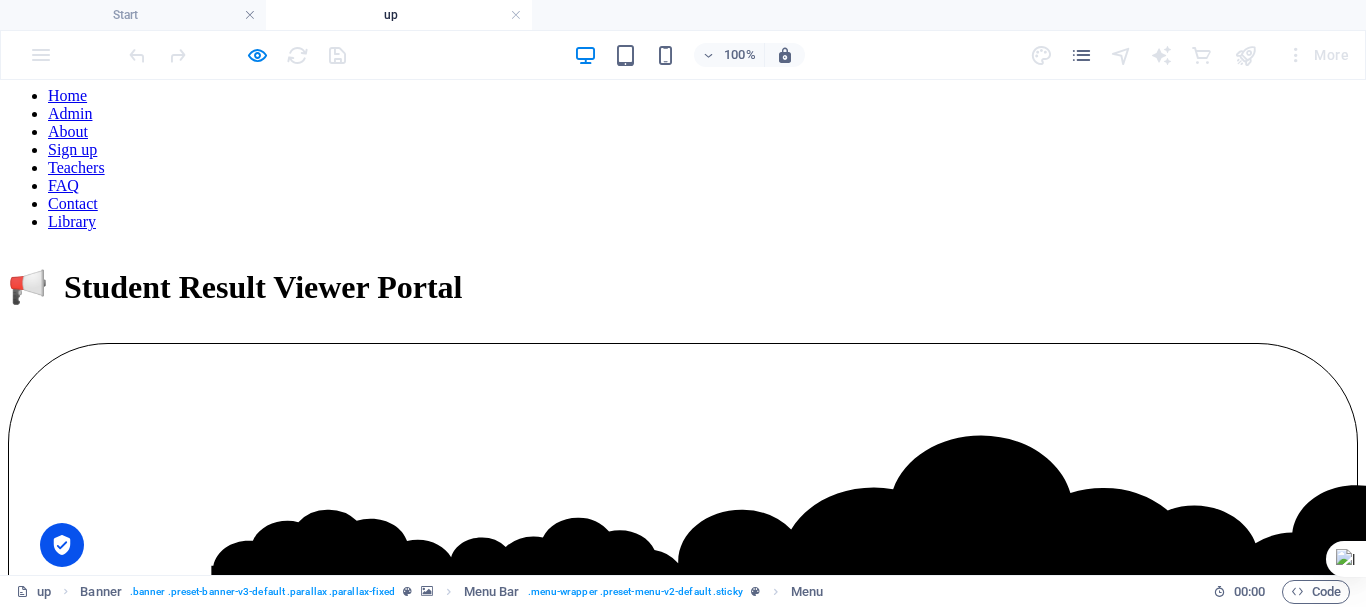 scroll, scrollTop: 0, scrollLeft: 0, axis: both 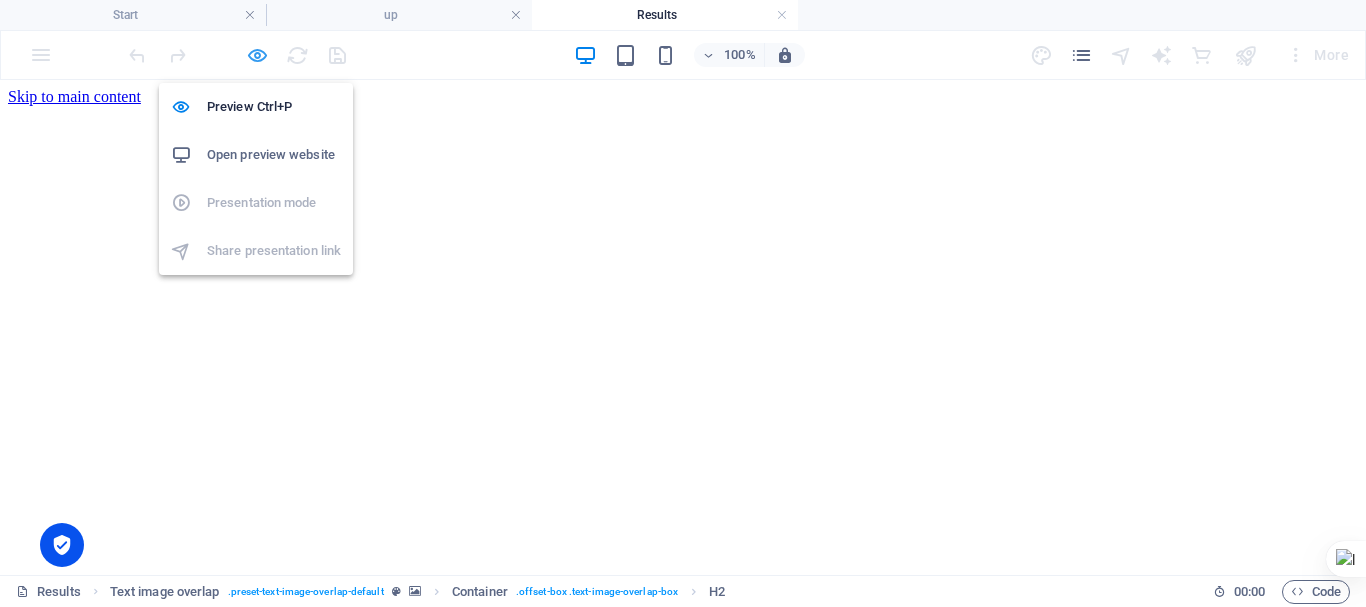 click at bounding box center (257, 55) 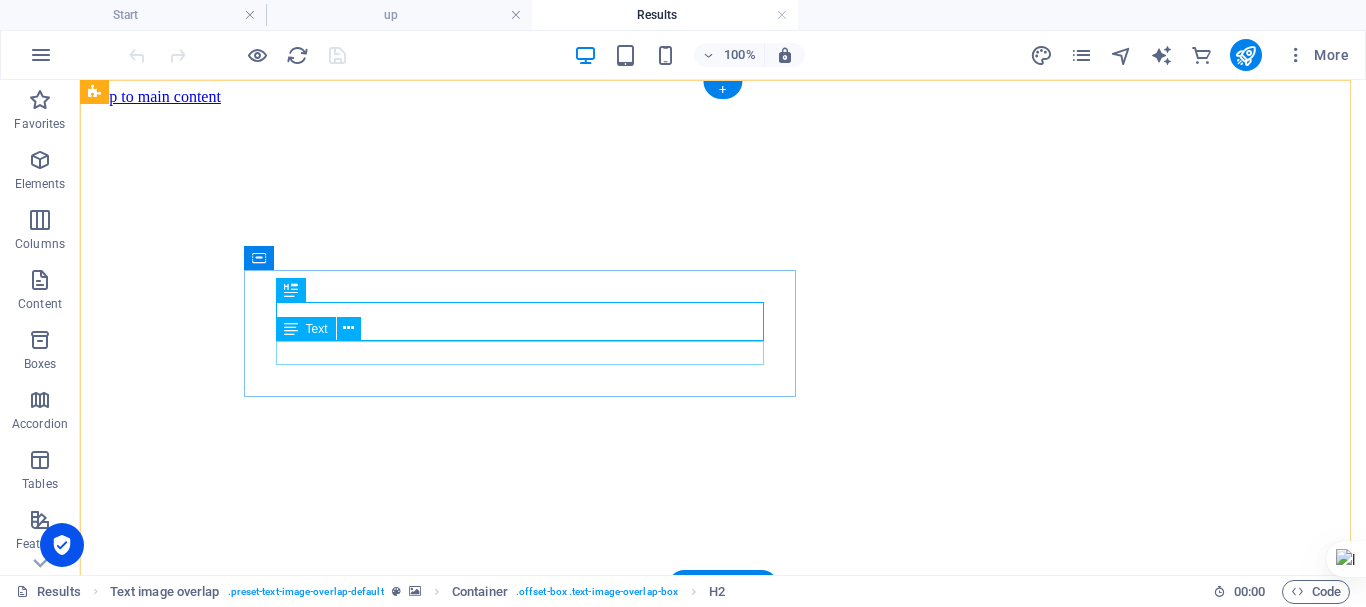 click on "Click to view or download your sermister grade report" at bounding box center [723, 689] 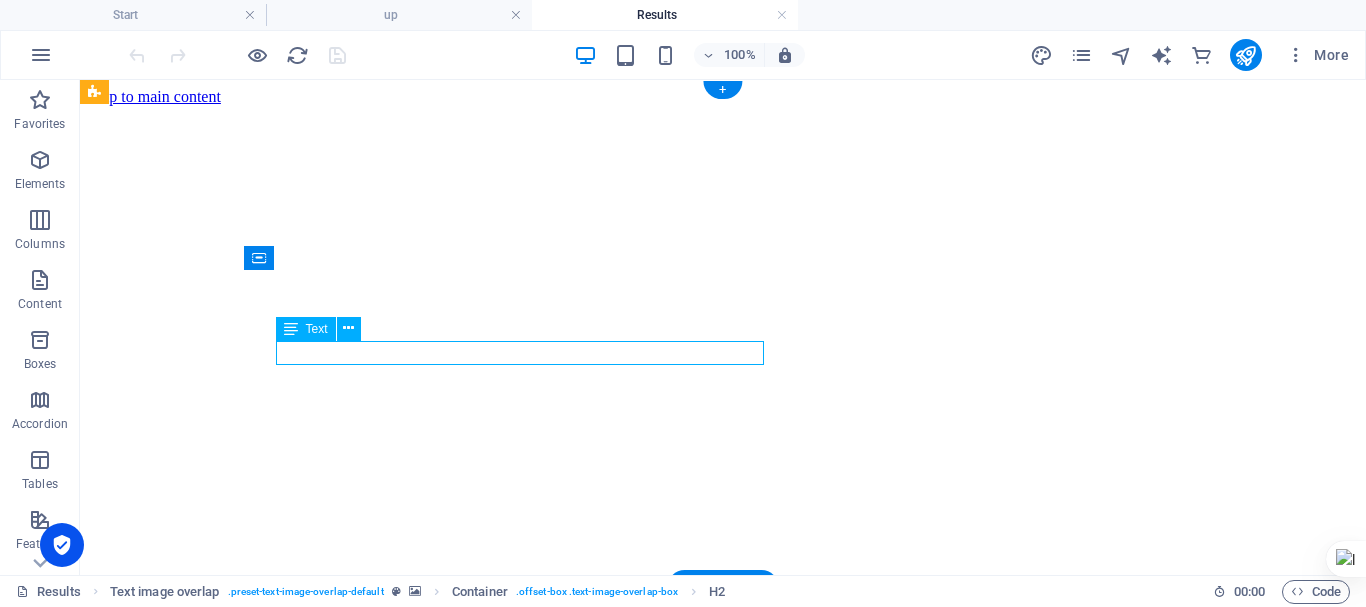click on "Click to view or download your sermister grade report" at bounding box center (723, 689) 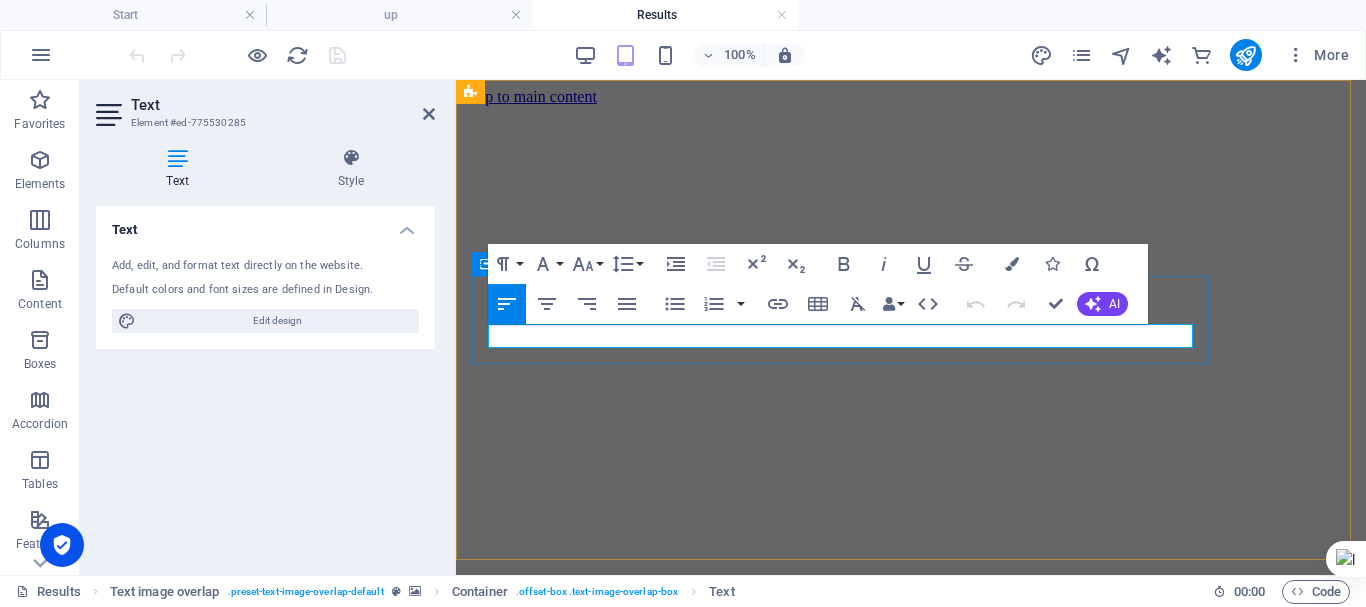click on "Click to view or download your sermister grade report" at bounding box center [638, 688] 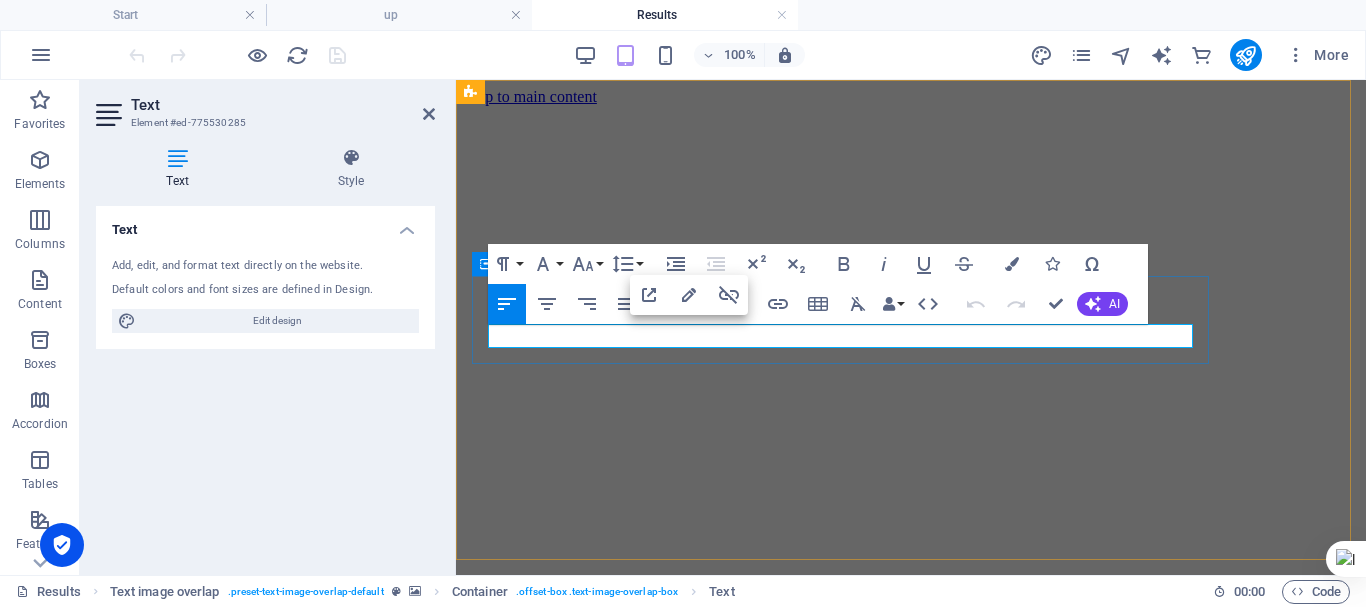 type 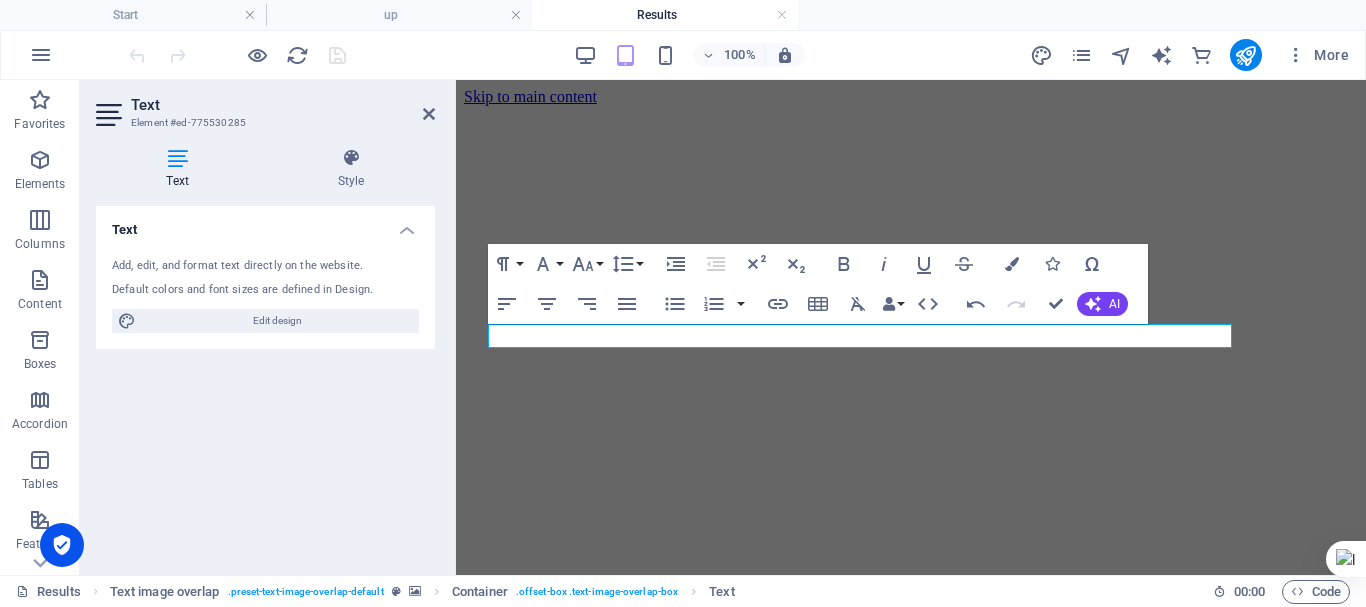 click at bounding box center [911, 106] 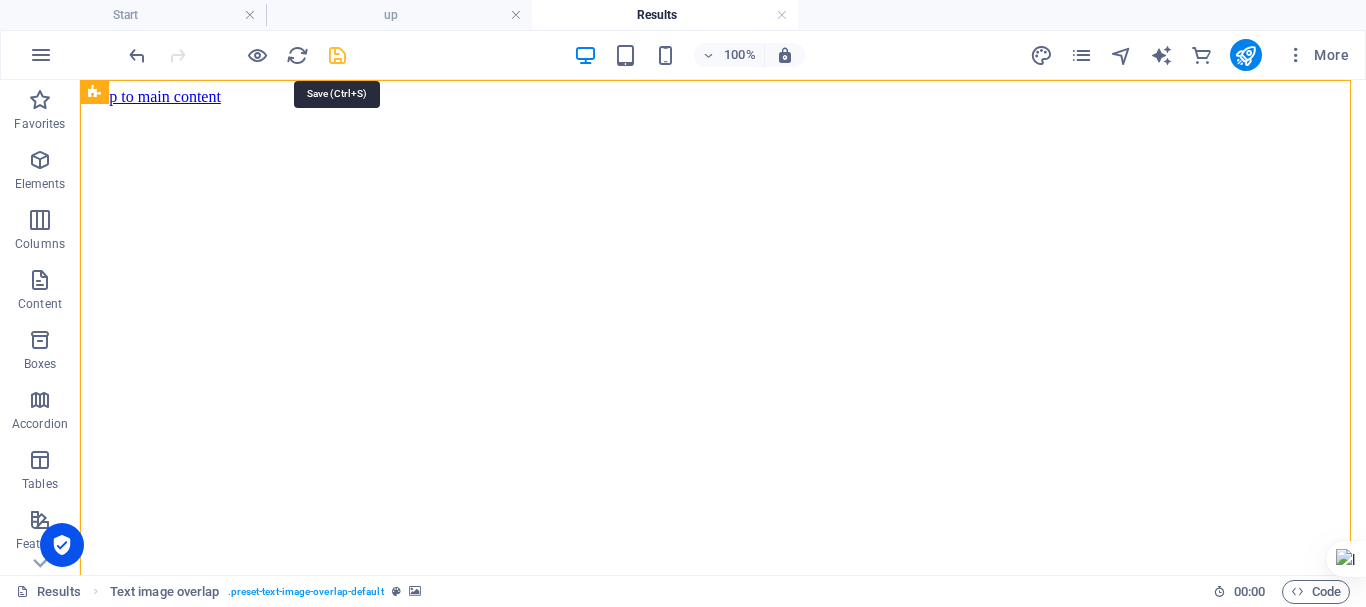 click at bounding box center [337, 55] 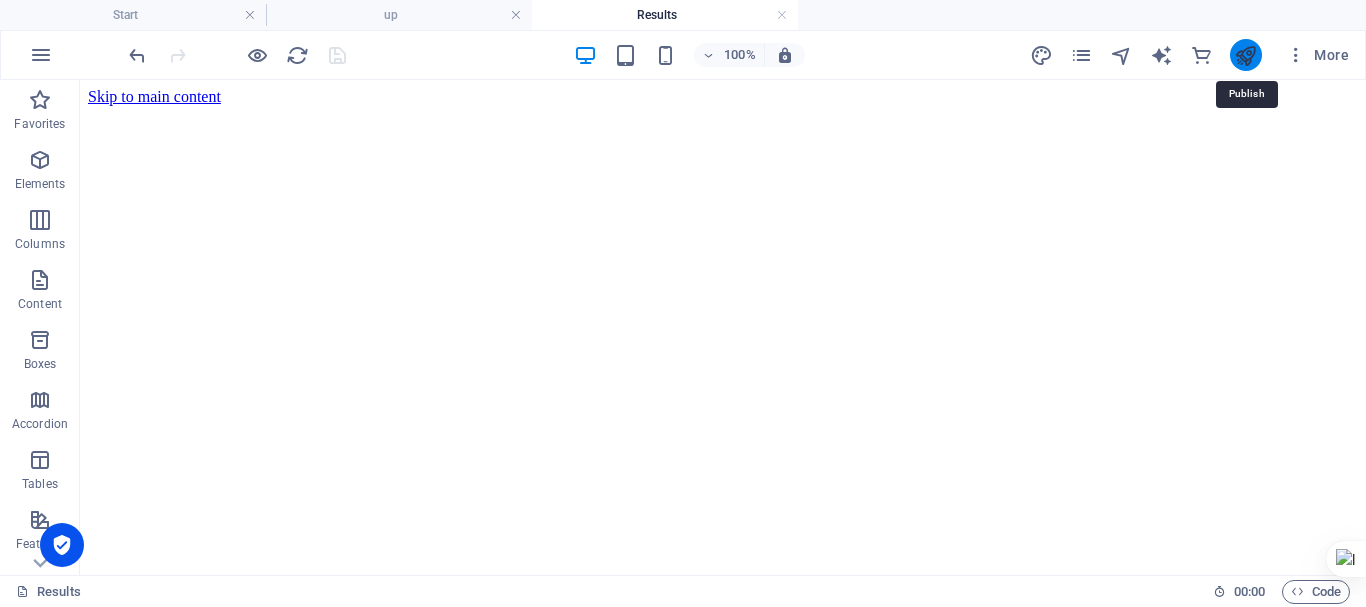 click at bounding box center (1245, 55) 